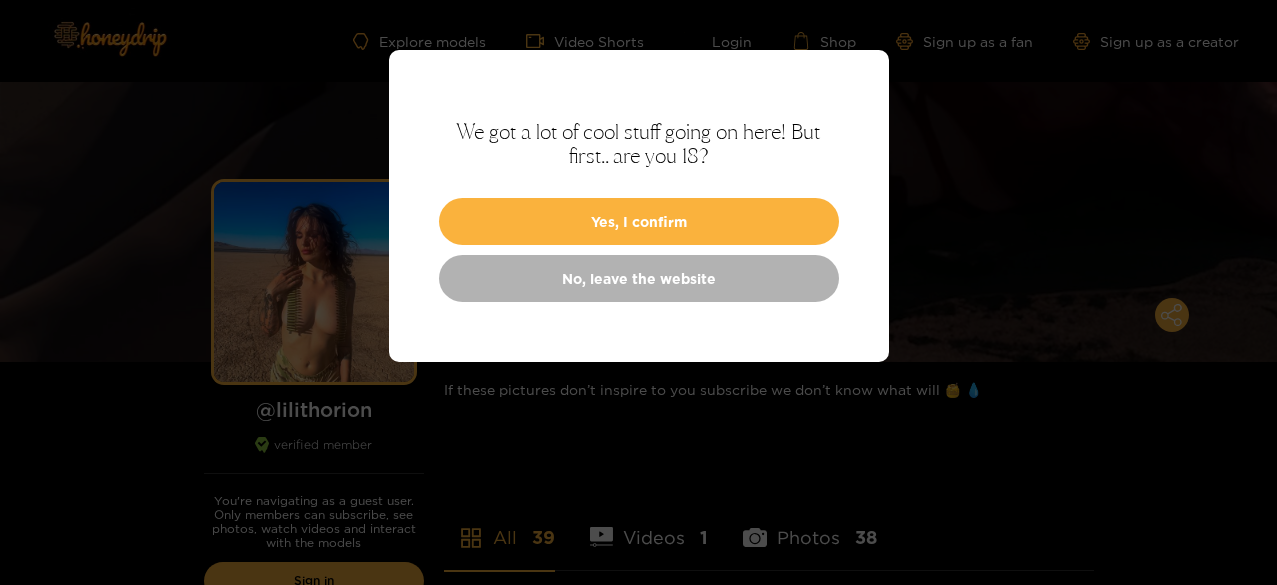scroll, scrollTop: 0, scrollLeft: 0, axis: both 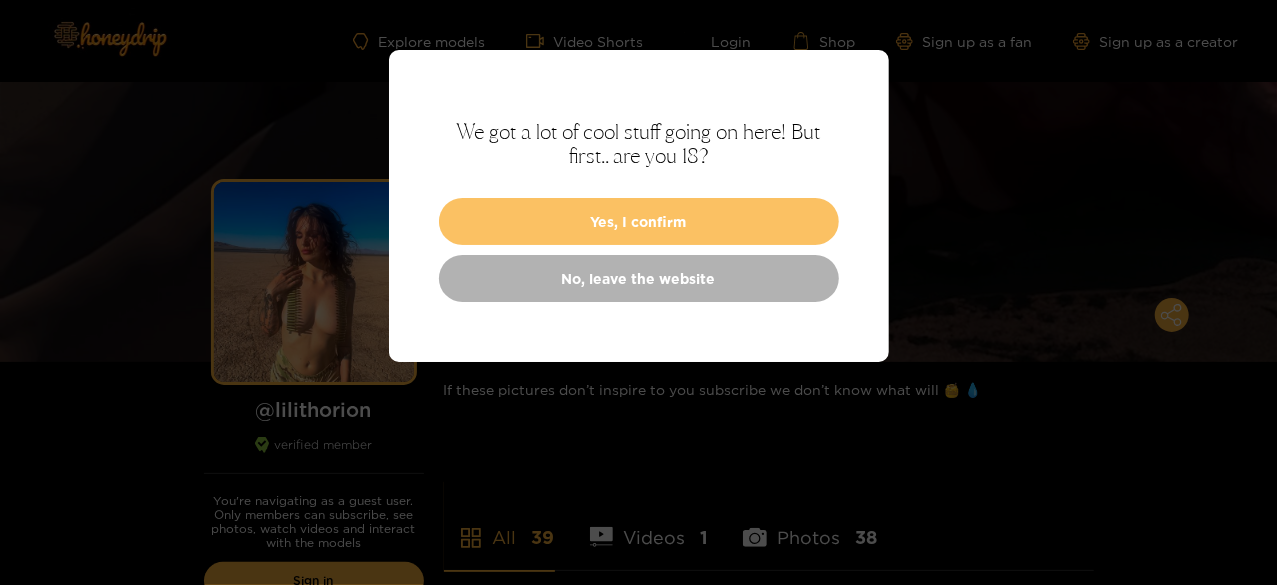 click on "Yes, I confirm" at bounding box center [639, 221] 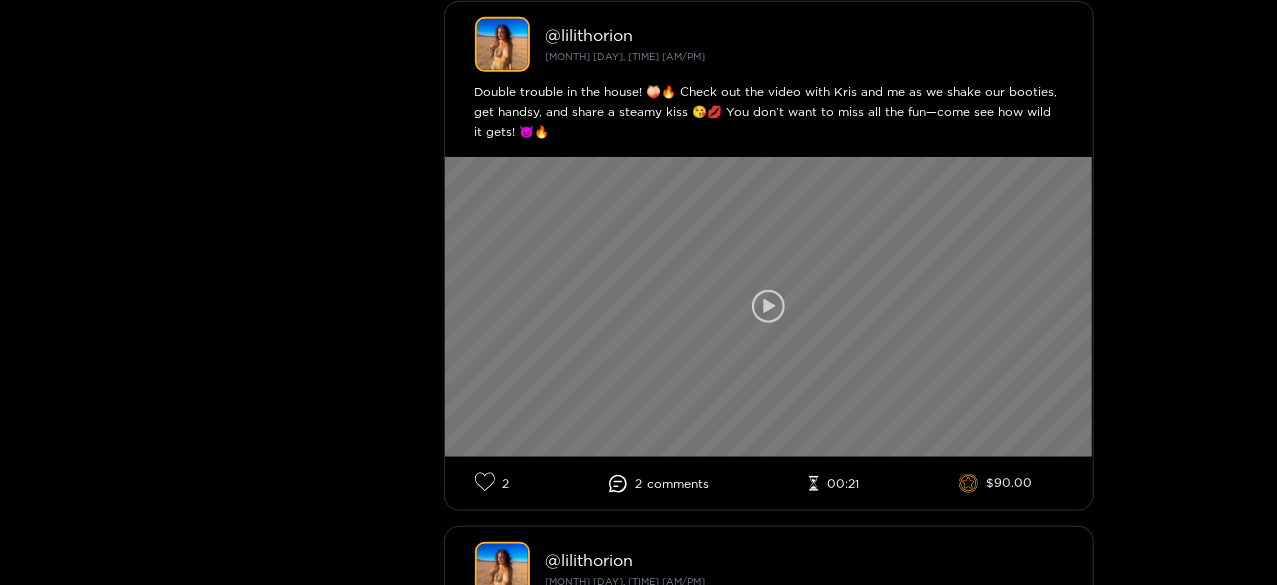 click 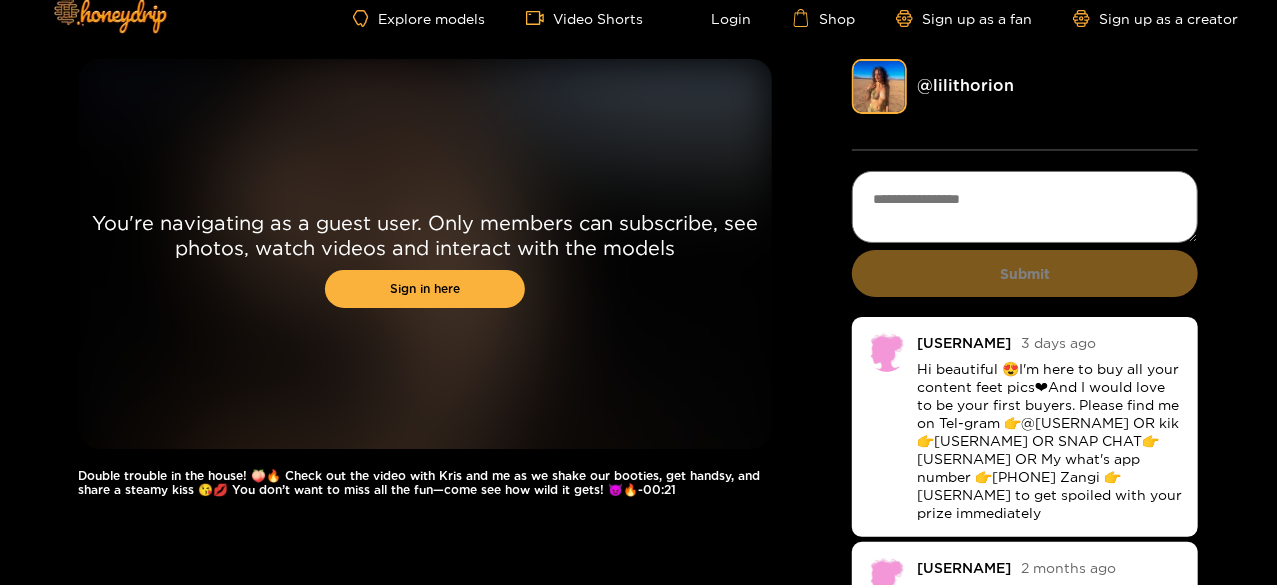 scroll, scrollTop: 0, scrollLeft: 0, axis: both 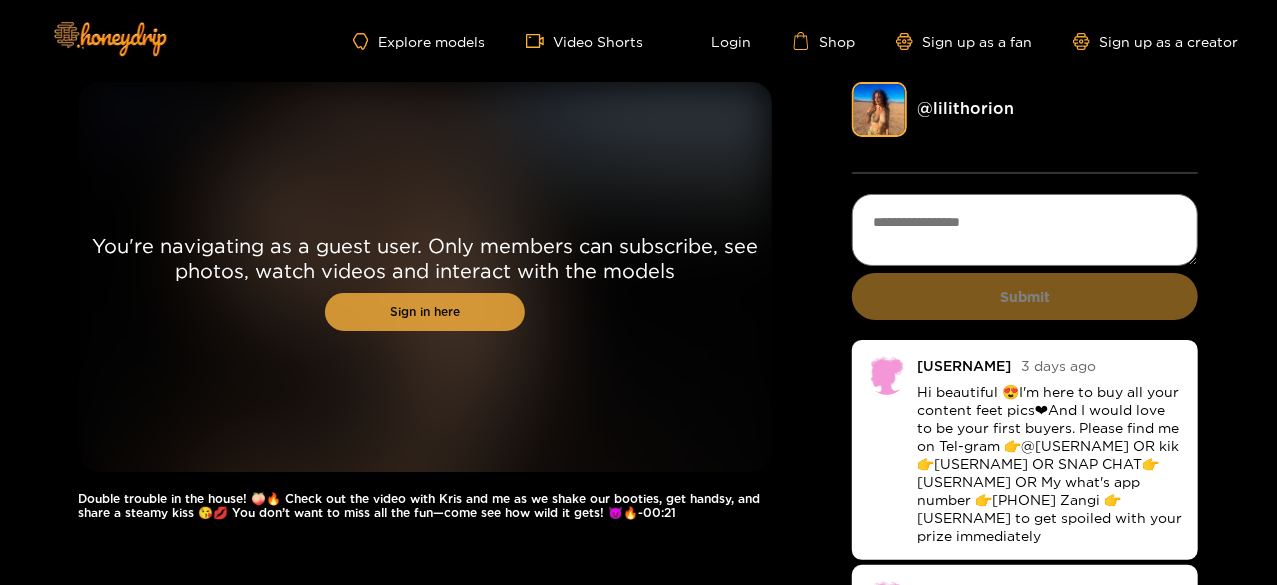 click on "Sign in here" at bounding box center (425, 312) 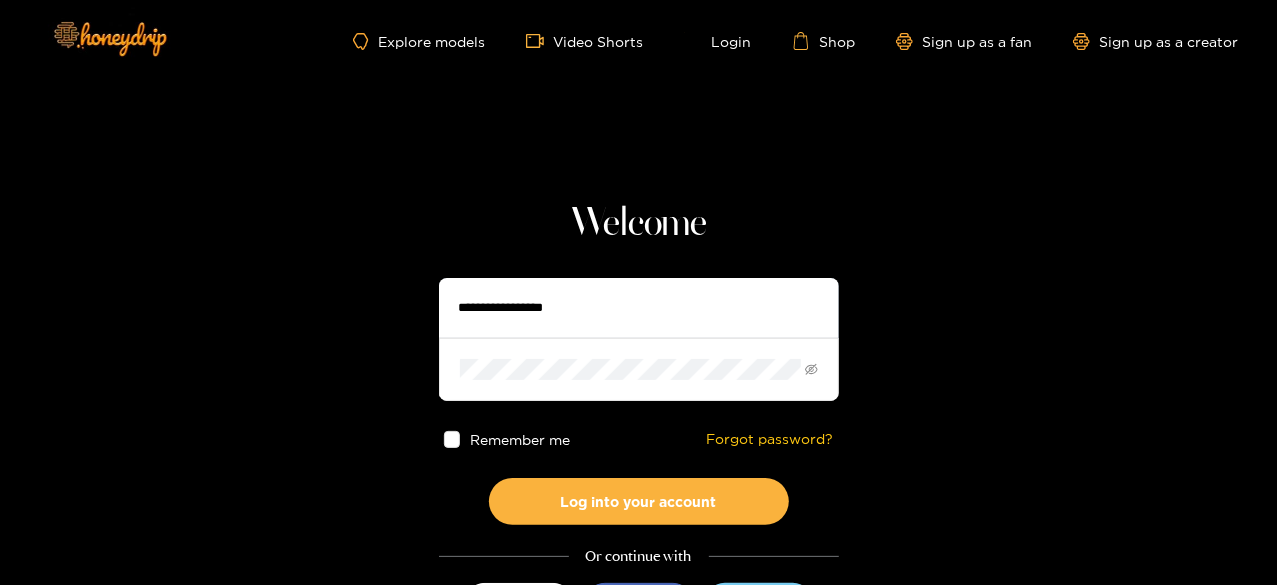 click at bounding box center [639, 308] 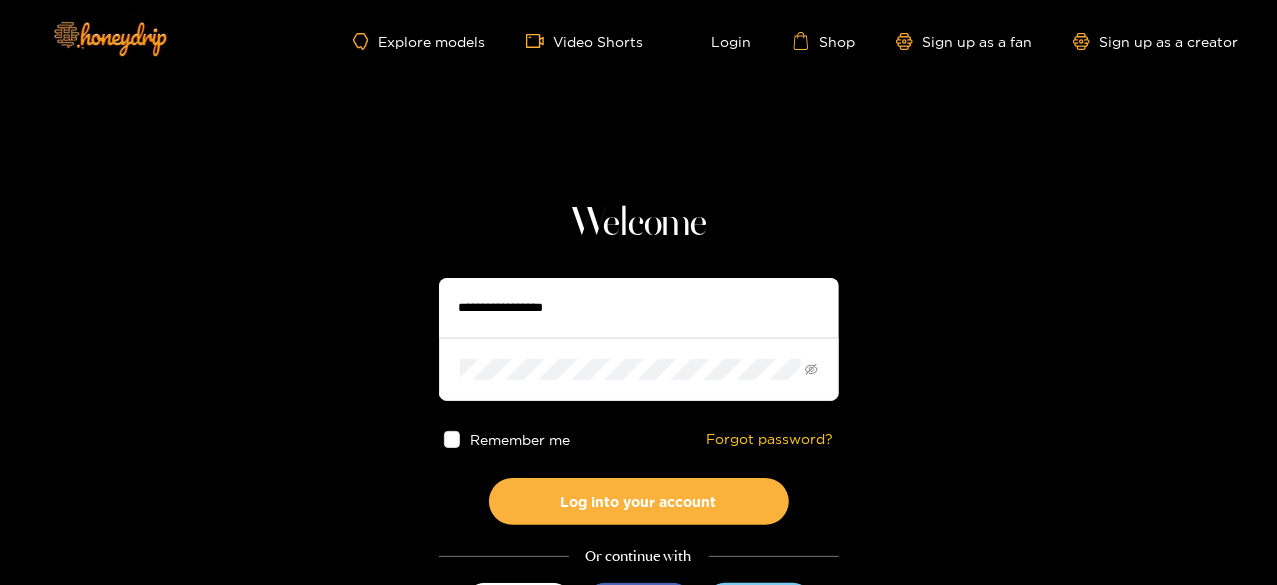type on "**********" 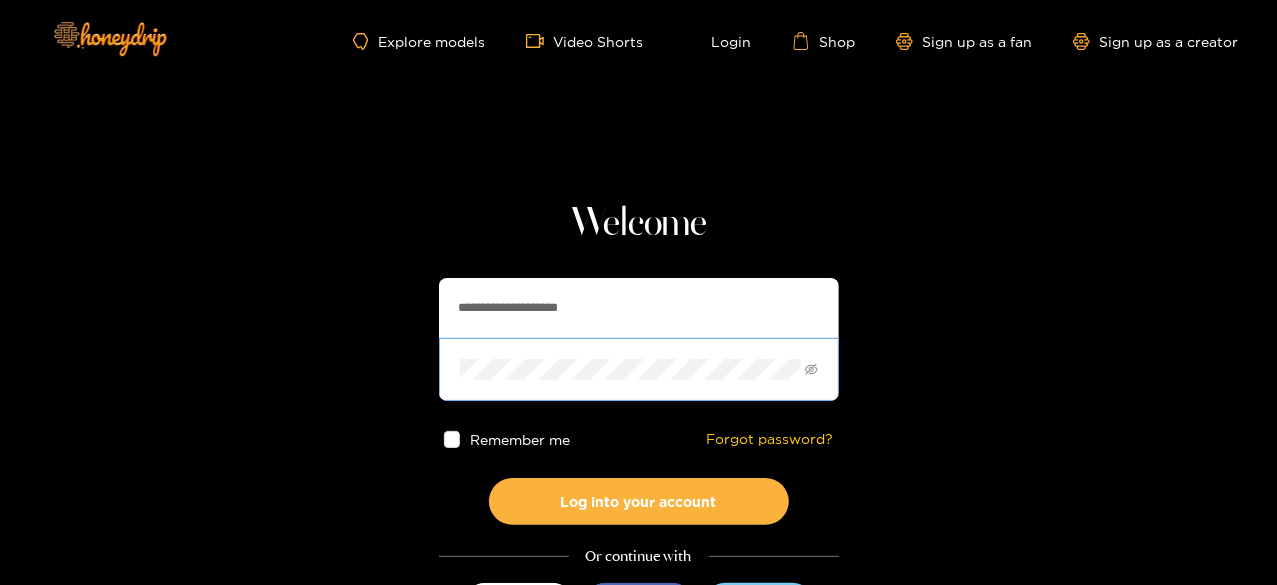 click at bounding box center (639, 369) 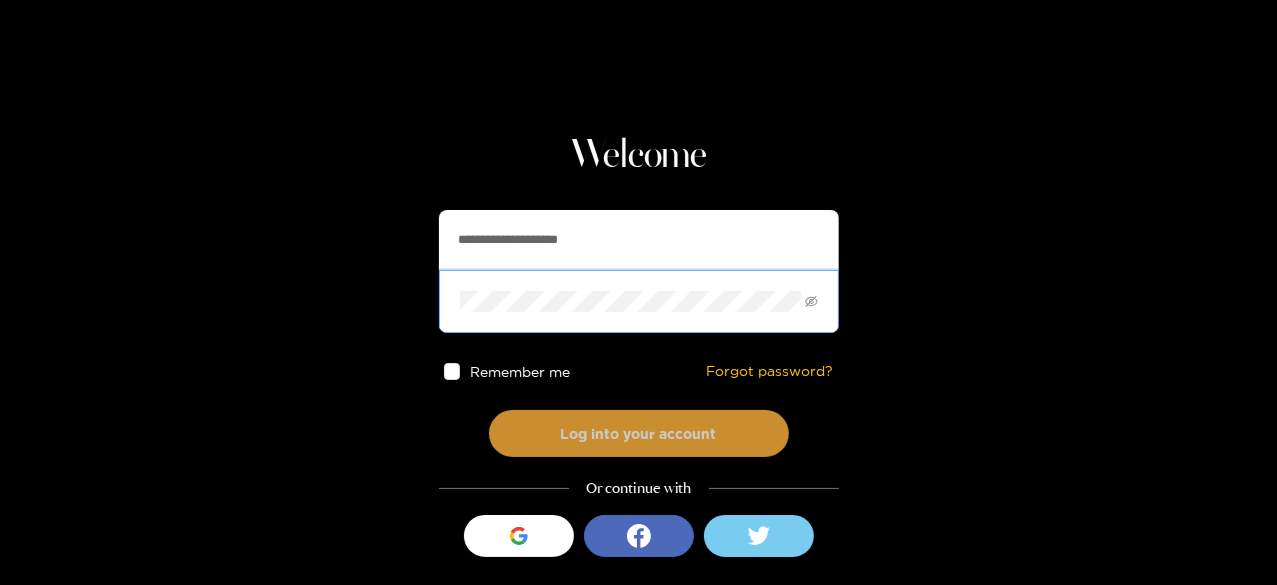 scroll, scrollTop: 124, scrollLeft: 0, axis: vertical 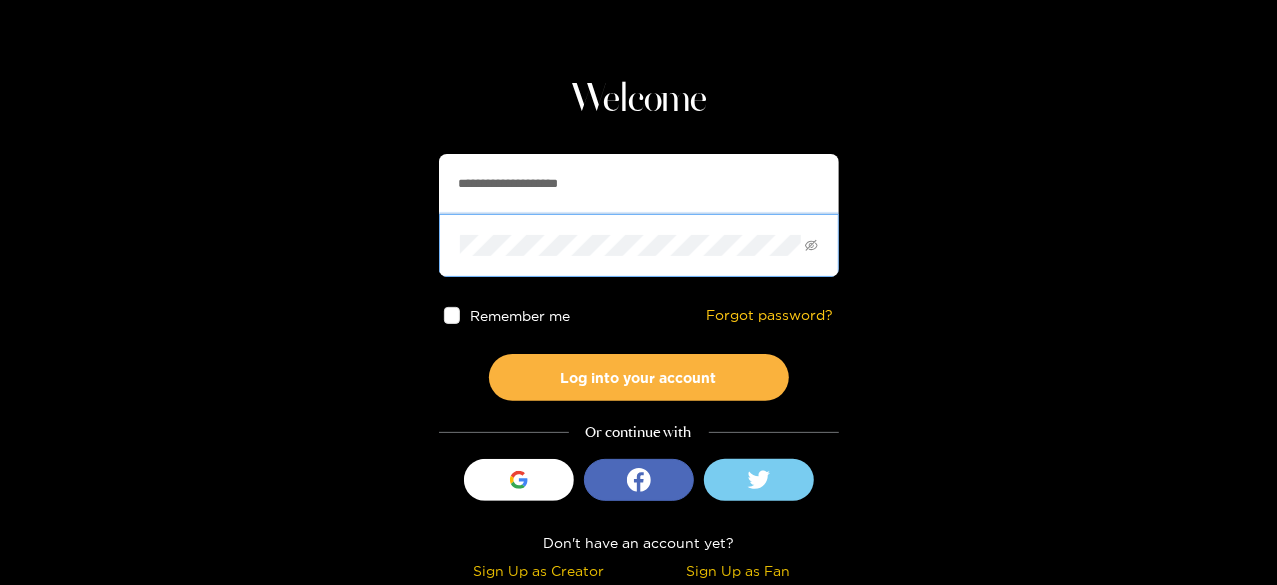 click on "Sign Up as Fan" at bounding box center (739, 570) 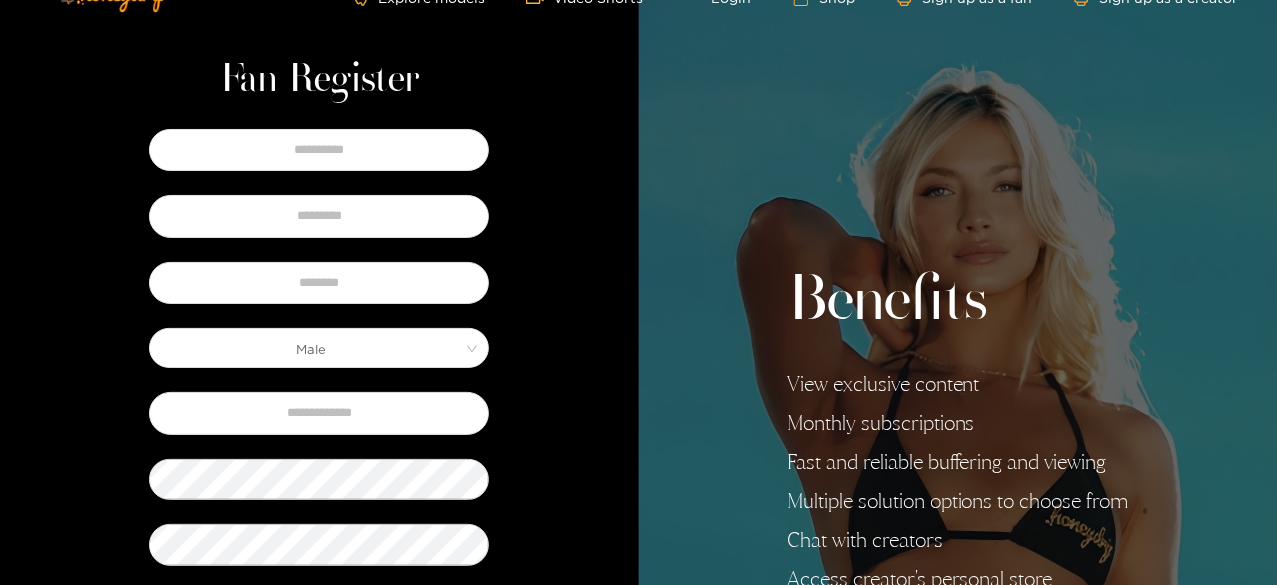 scroll, scrollTop: 0, scrollLeft: 0, axis: both 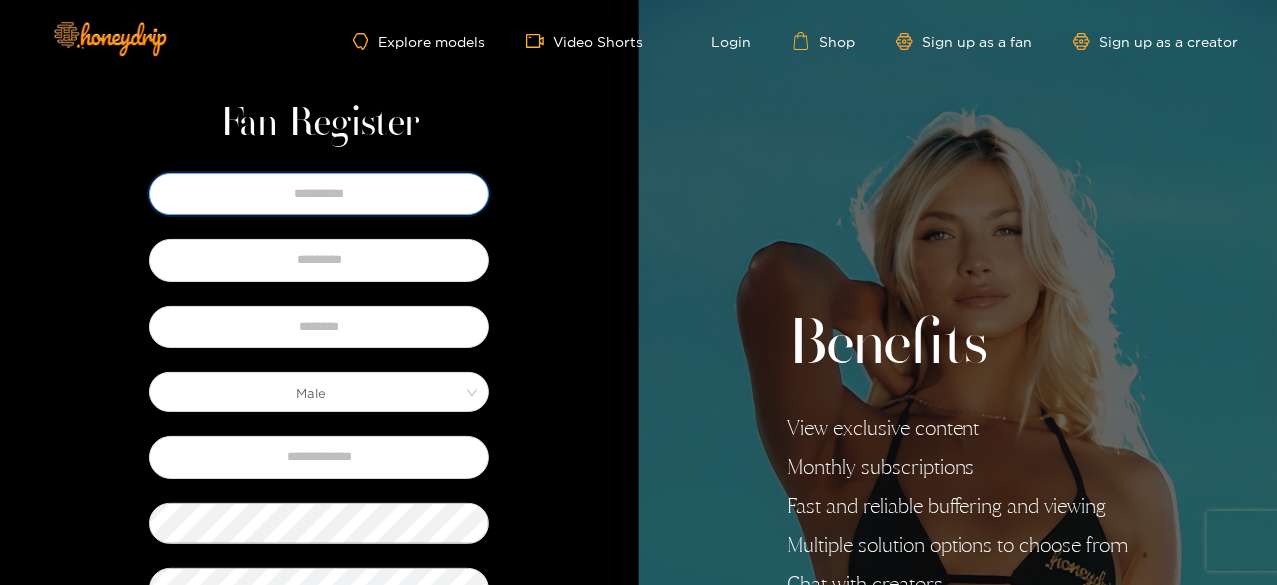 click at bounding box center [319, 194] 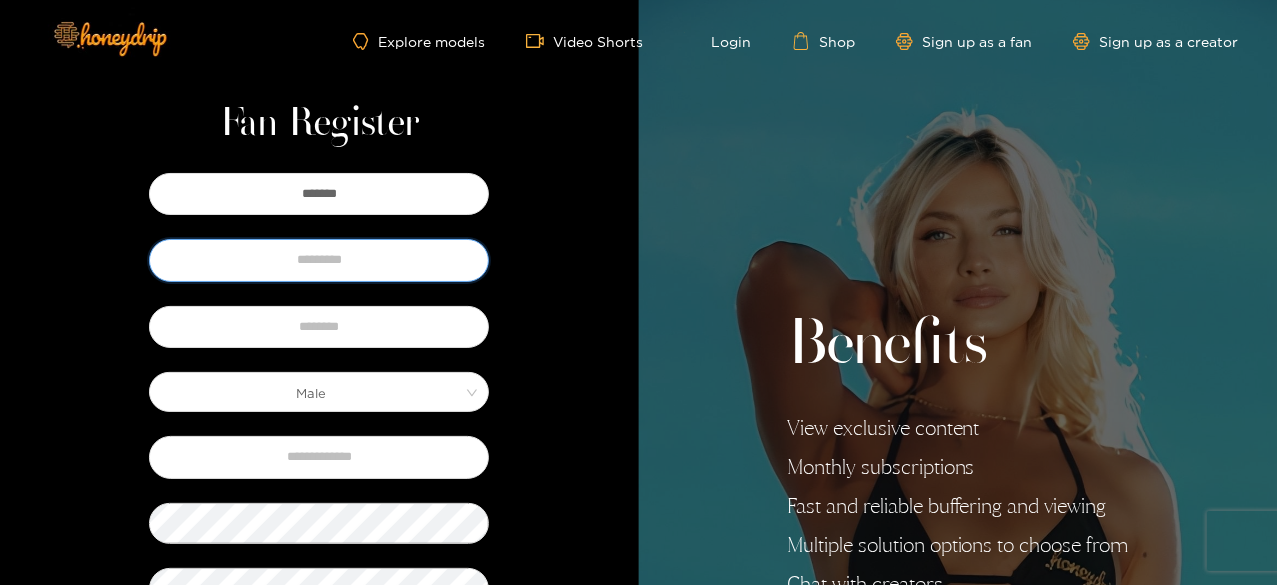 type on "*********" 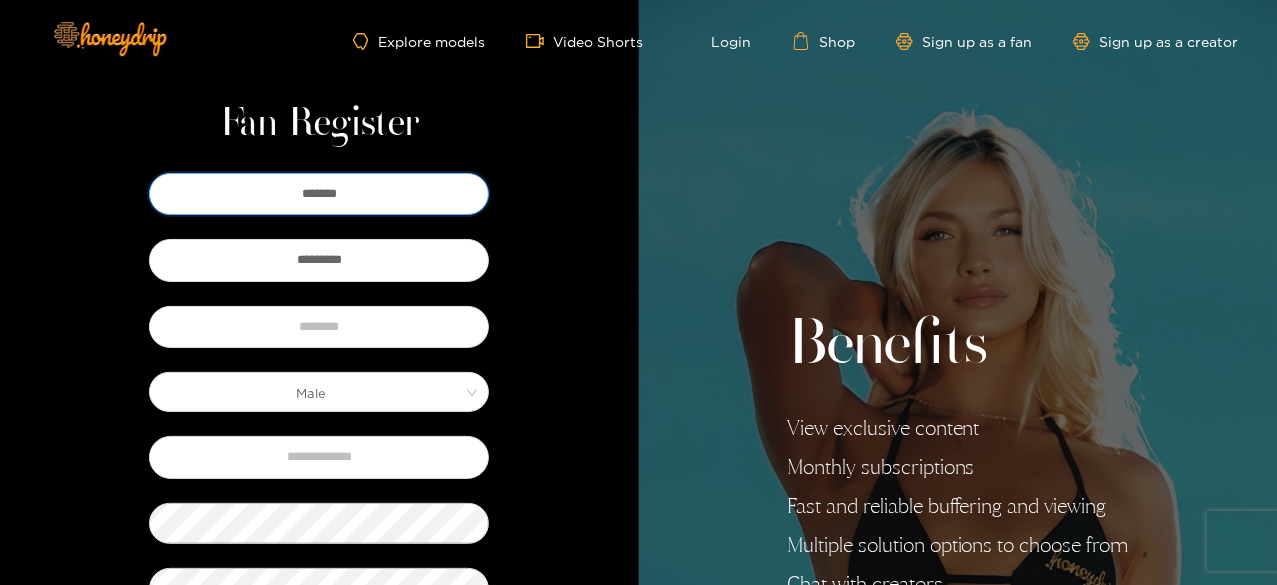 drag, startPoint x: 368, startPoint y: 192, endPoint x: 149, endPoint y: 185, distance: 219.11185 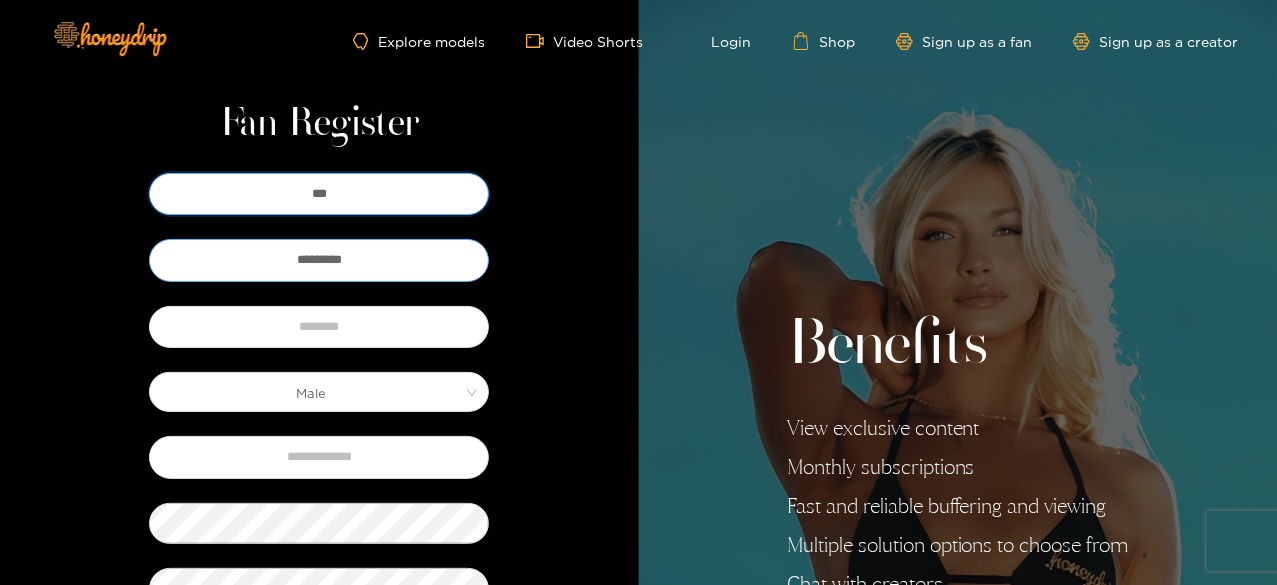 type on "***" 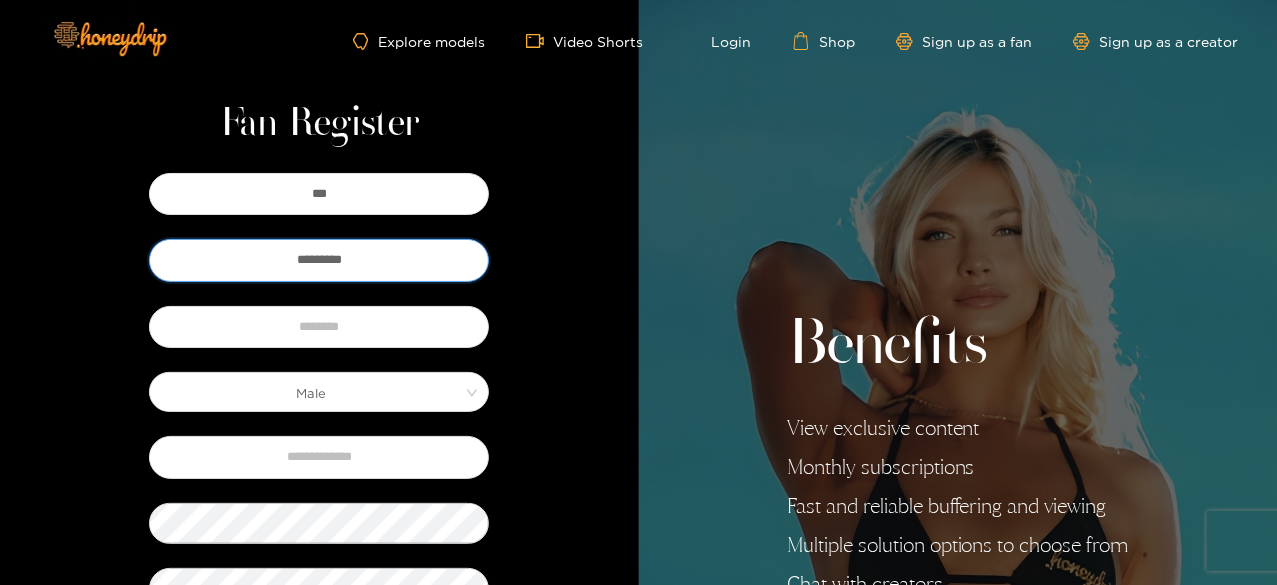 click on "*********" at bounding box center [319, 260] 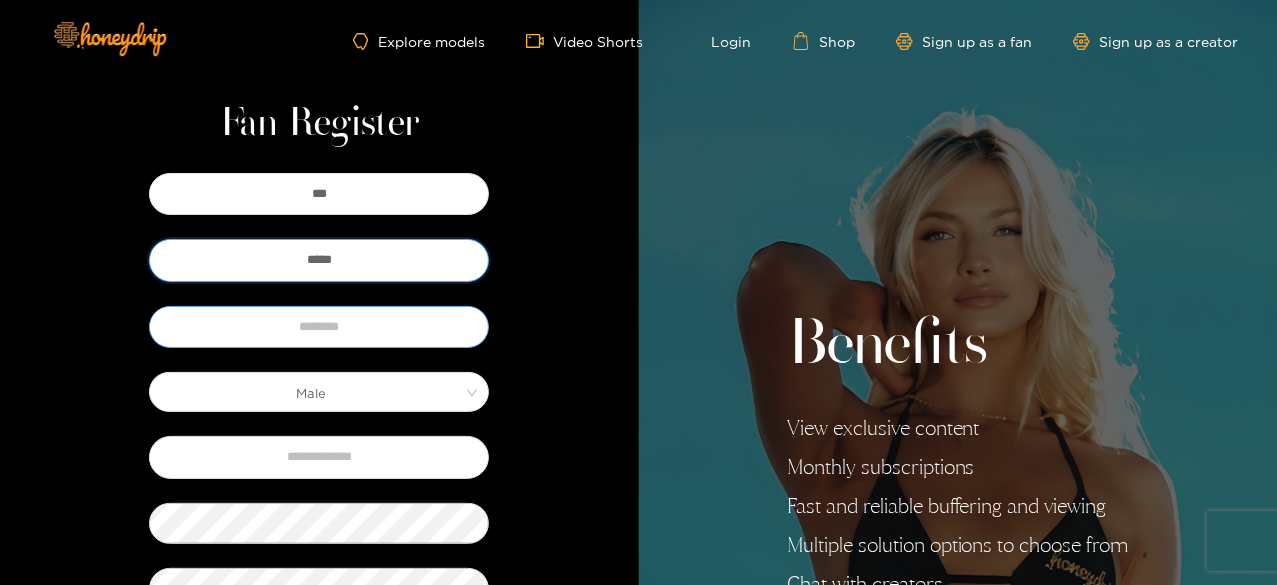 type on "*****" 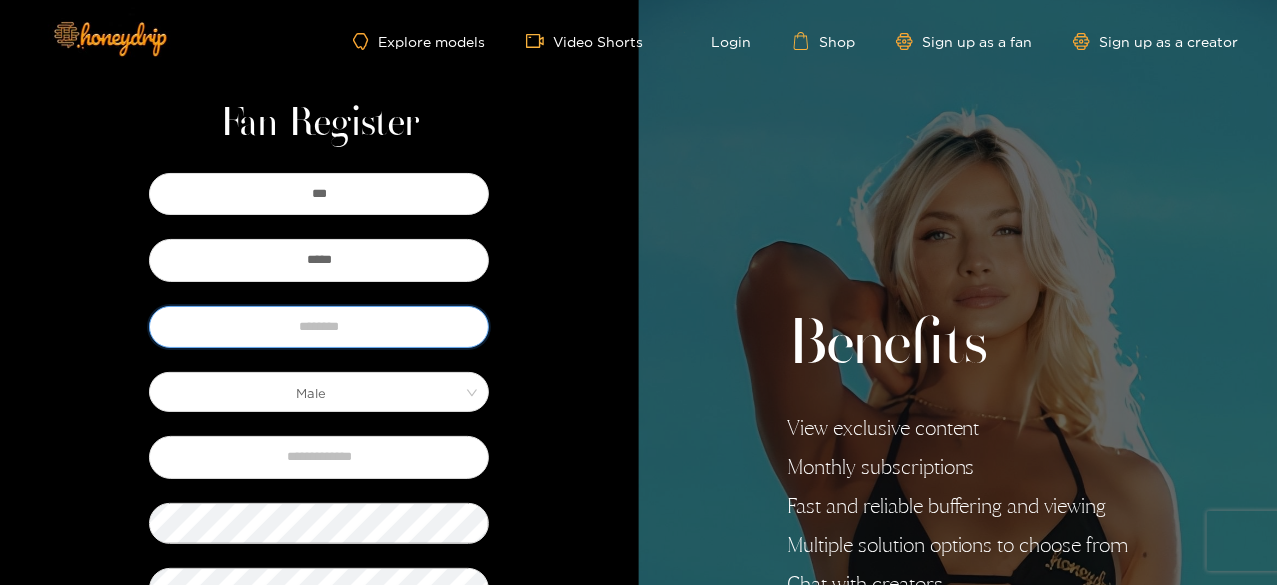 click at bounding box center [319, 327] 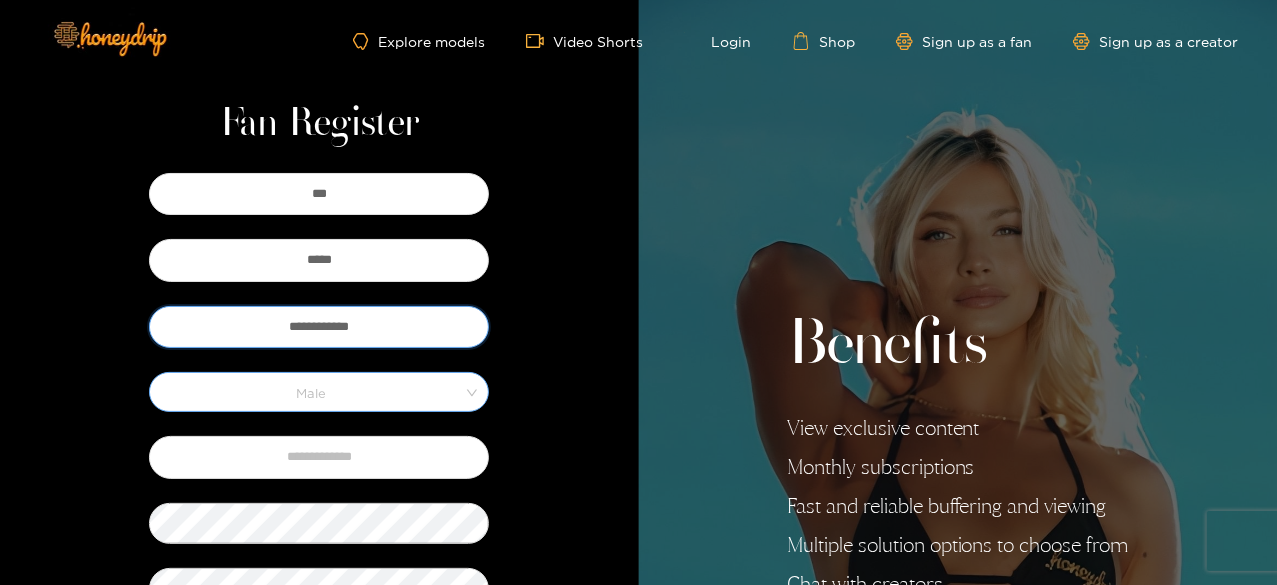 click on "Male" at bounding box center (319, 392) 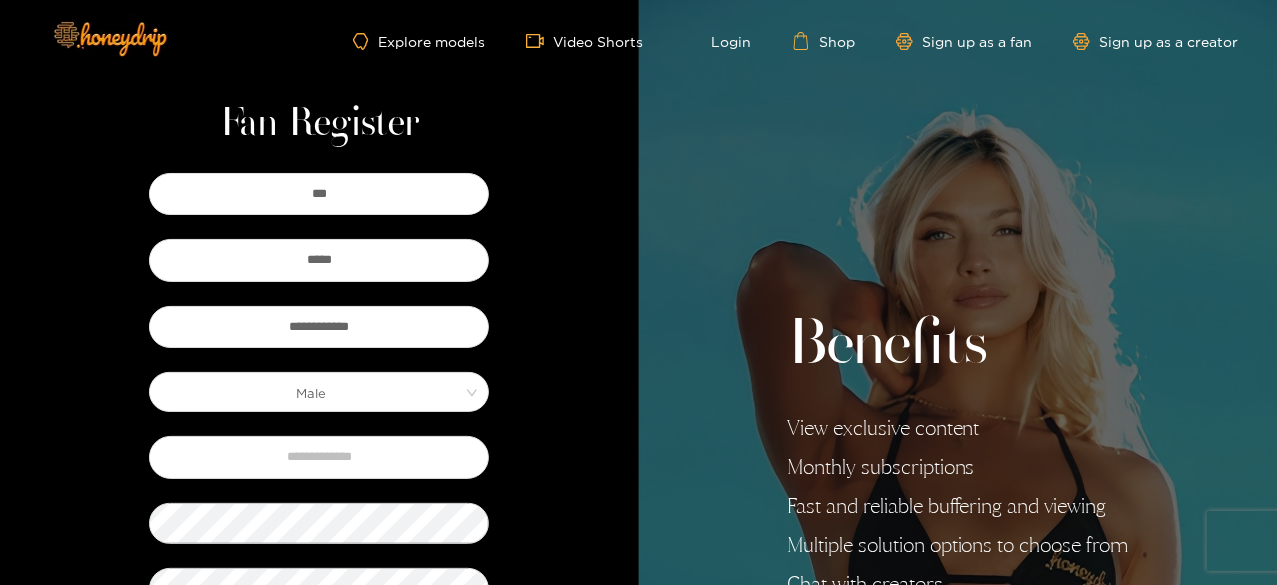 drag, startPoint x: 73, startPoint y: 435, endPoint x: 312, endPoint y: 487, distance: 244.59149 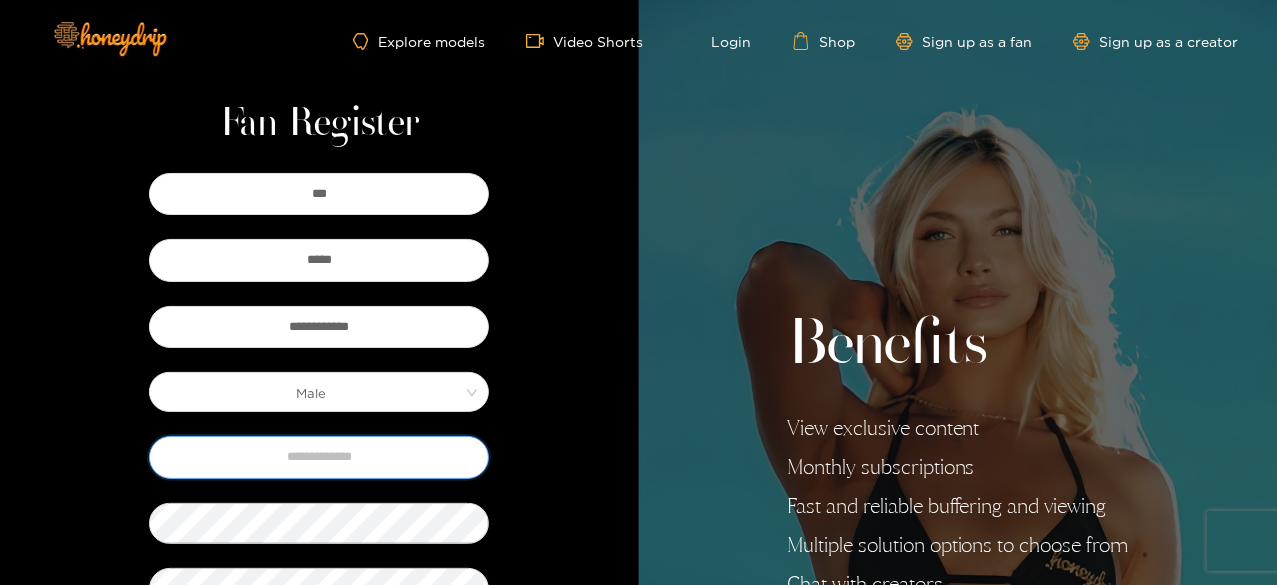 click at bounding box center [319, 457] 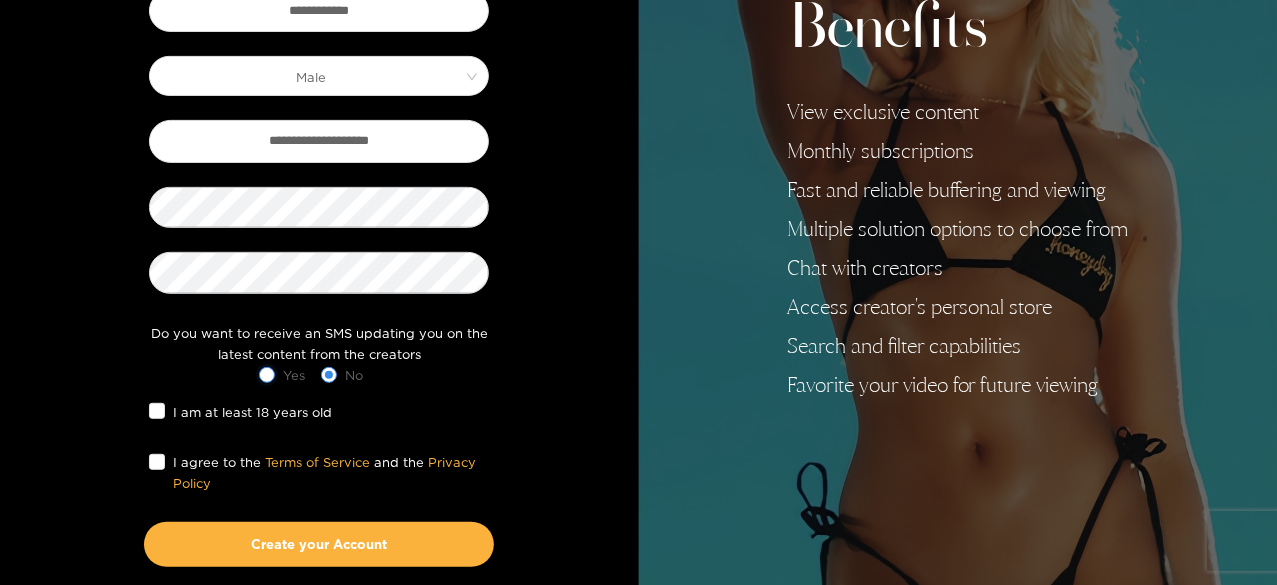 scroll, scrollTop: 348, scrollLeft: 0, axis: vertical 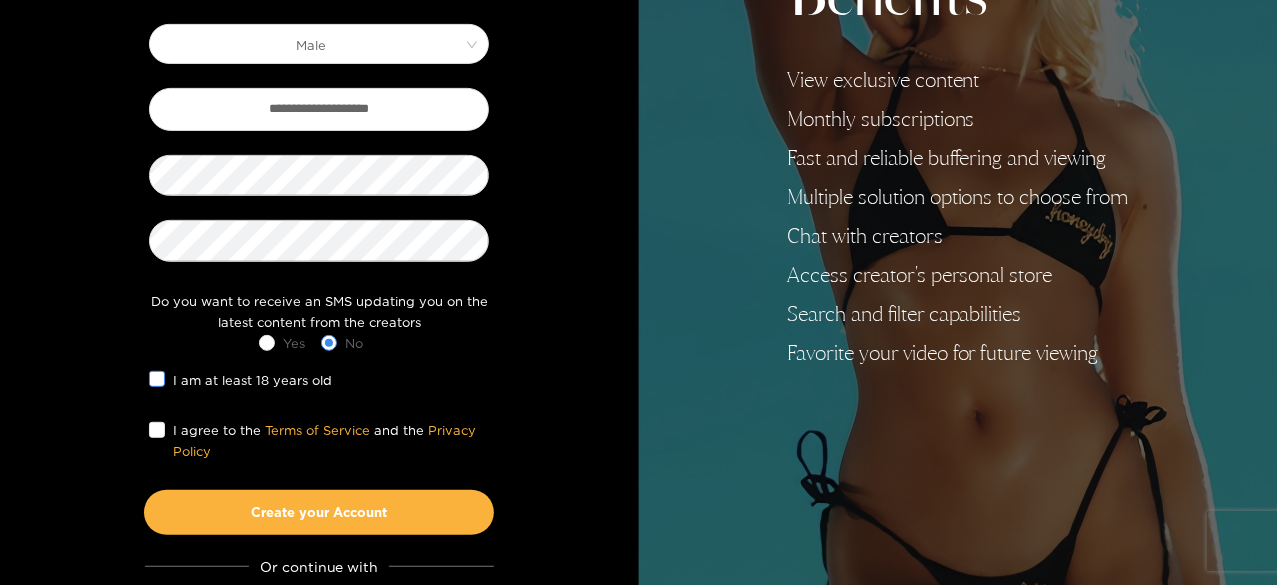 click on "I am at least 18 years old" at bounding box center (252, 380) 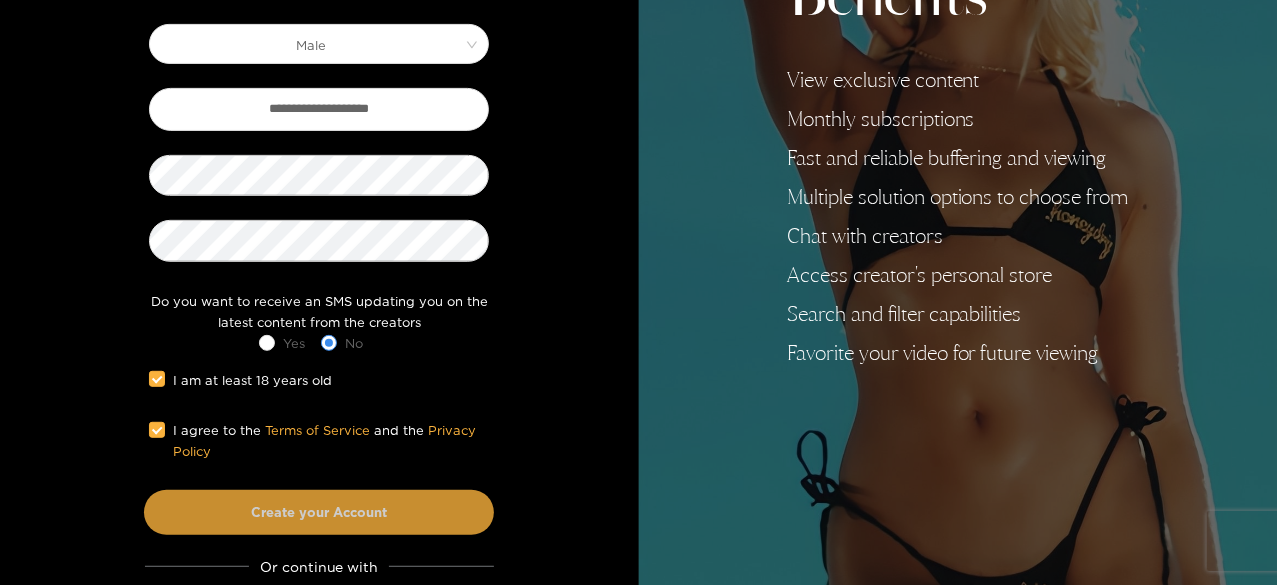 click on "Create your Account" at bounding box center (319, 512) 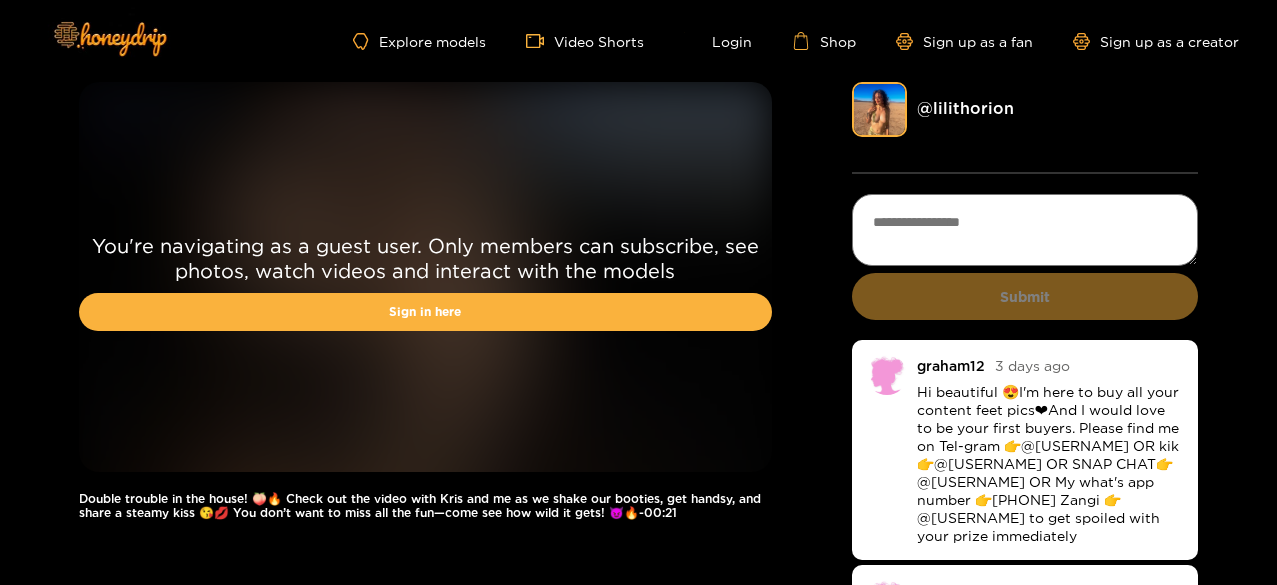 scroll, scrollTop: 0, scrollLeft: 0, axis: both 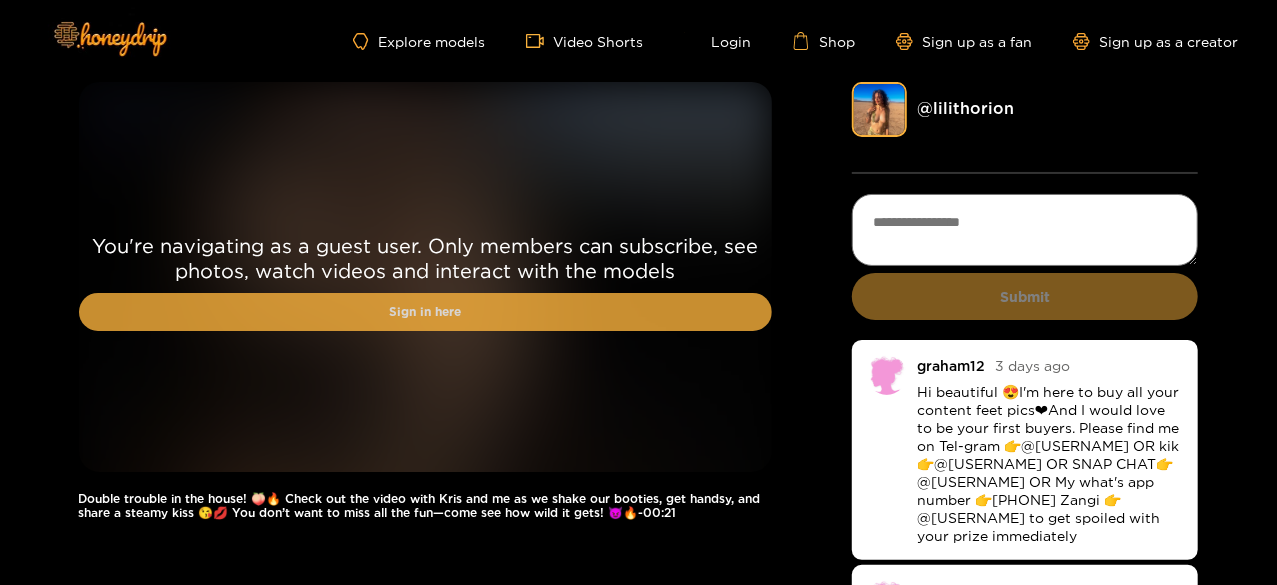 click on "Sign in here" at bounding box center (425, 312) 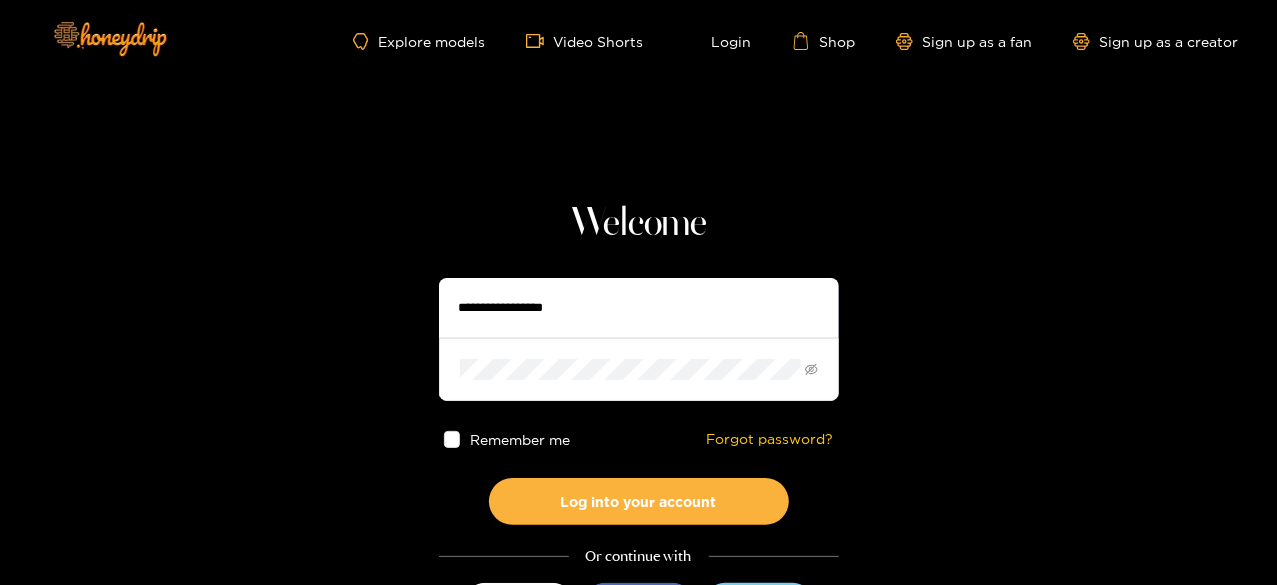 click at bounding box center (639, 308) 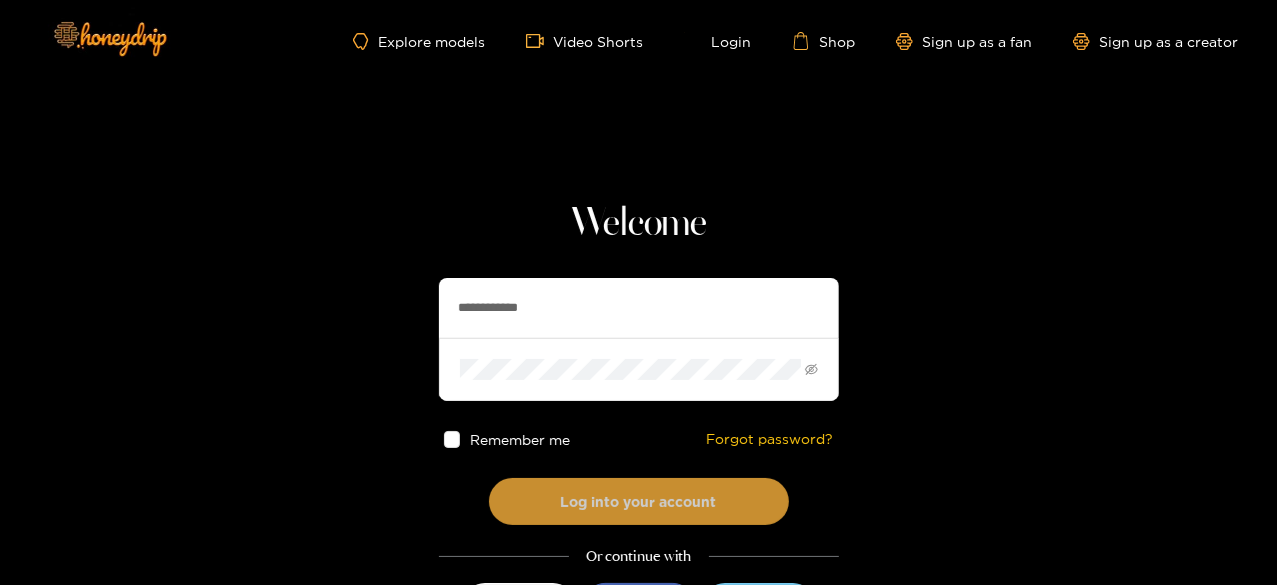 click on "Log into your account" at bounding box center (639, 501) 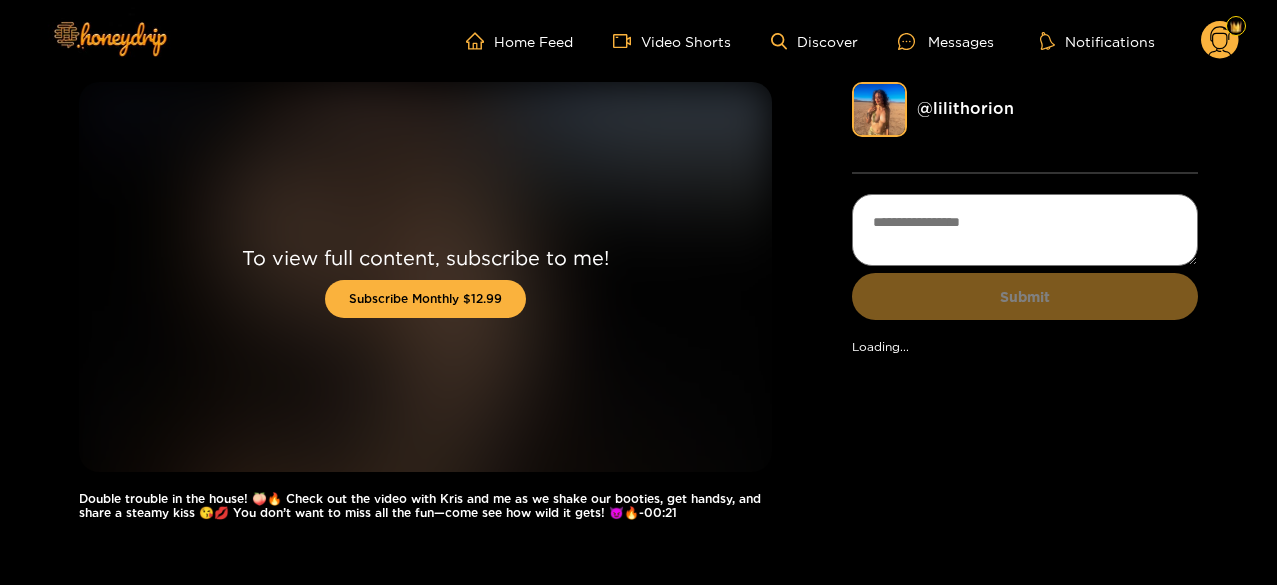 scroll, scrollTop: 0, scrollLeft: 0, axis: both 